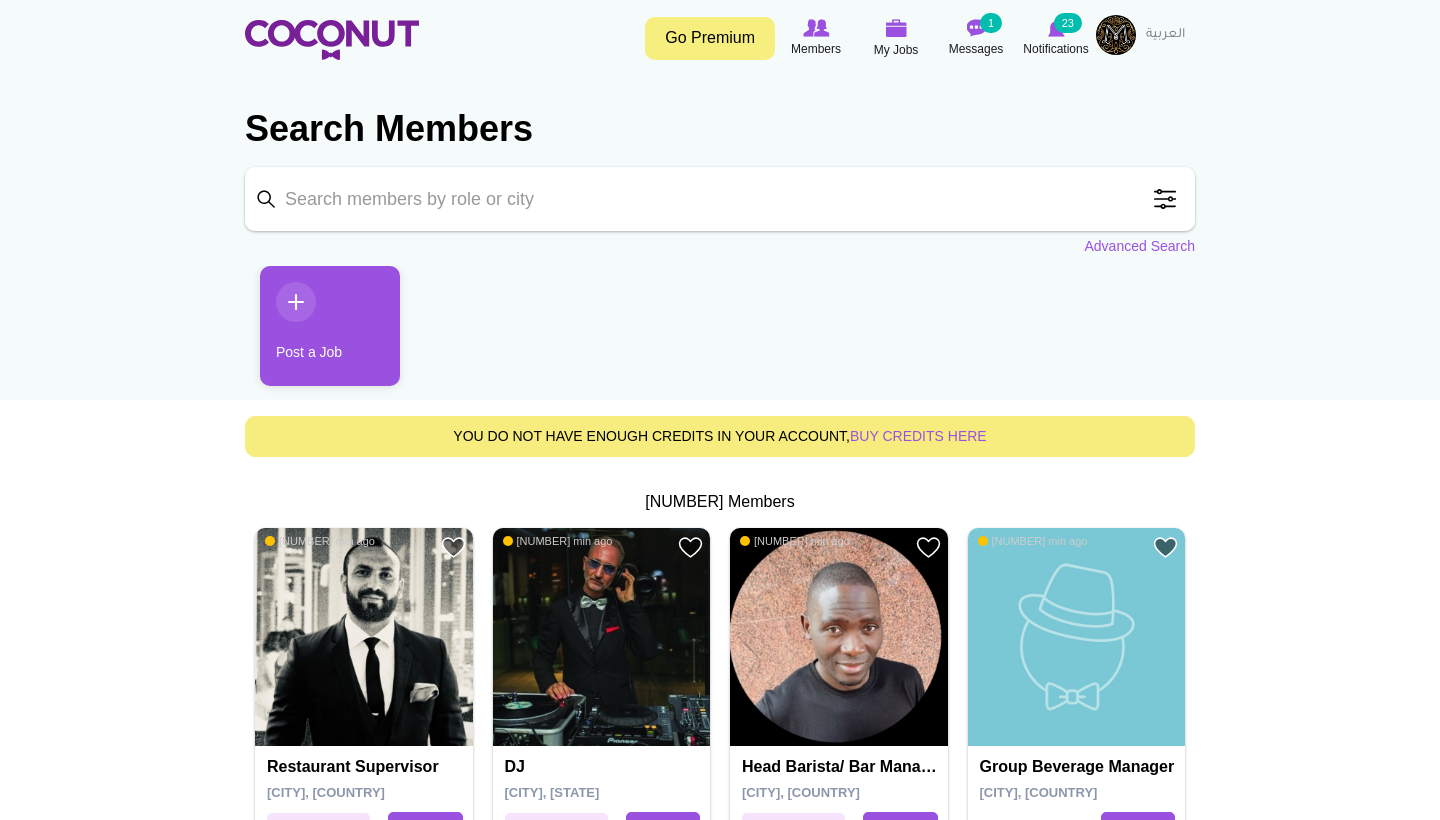 scroll, scrollTop: 0, scrollLeft: 0, axis: both 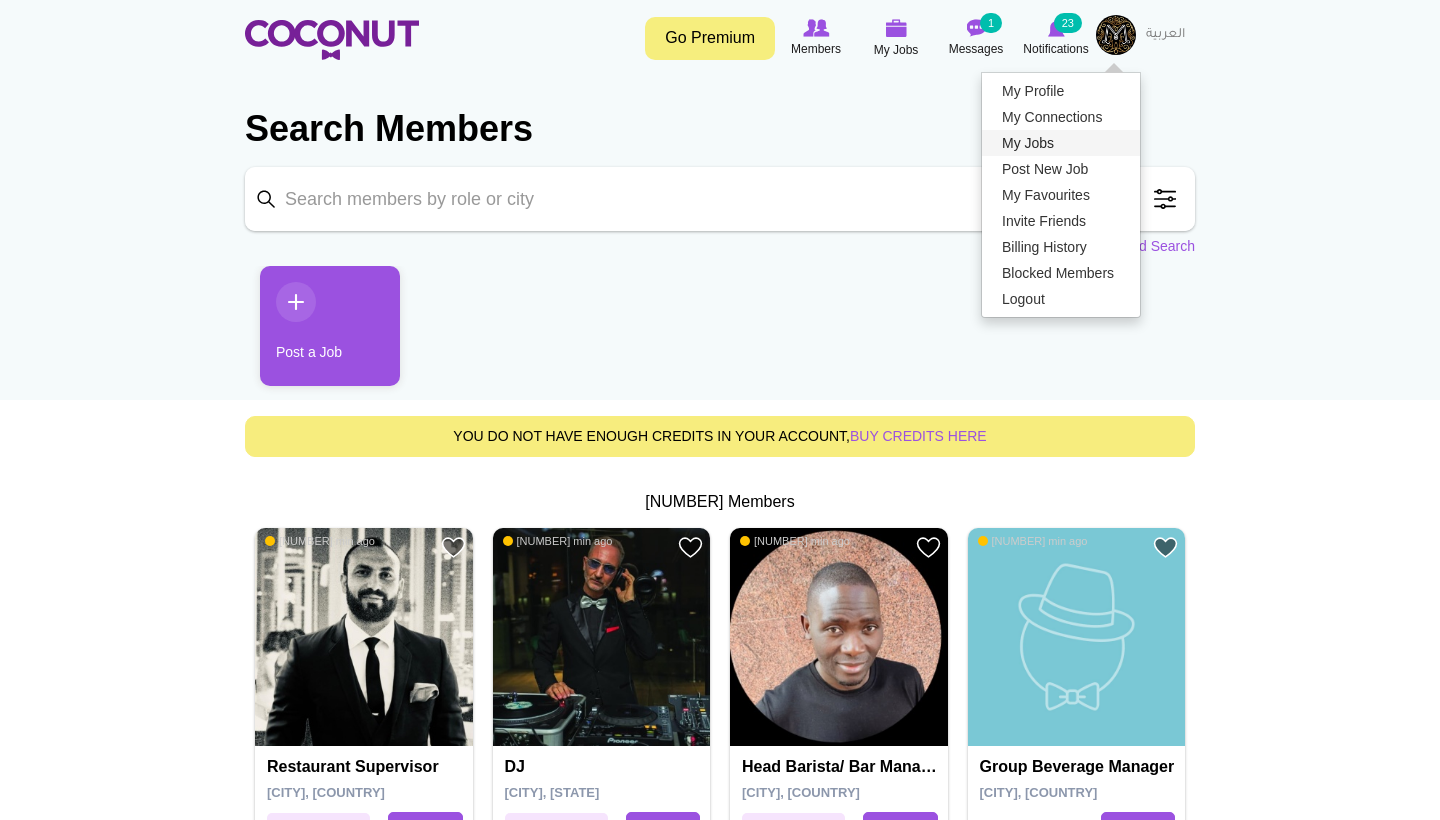 click on "My Jobs" at bounding box center [1061, 143] 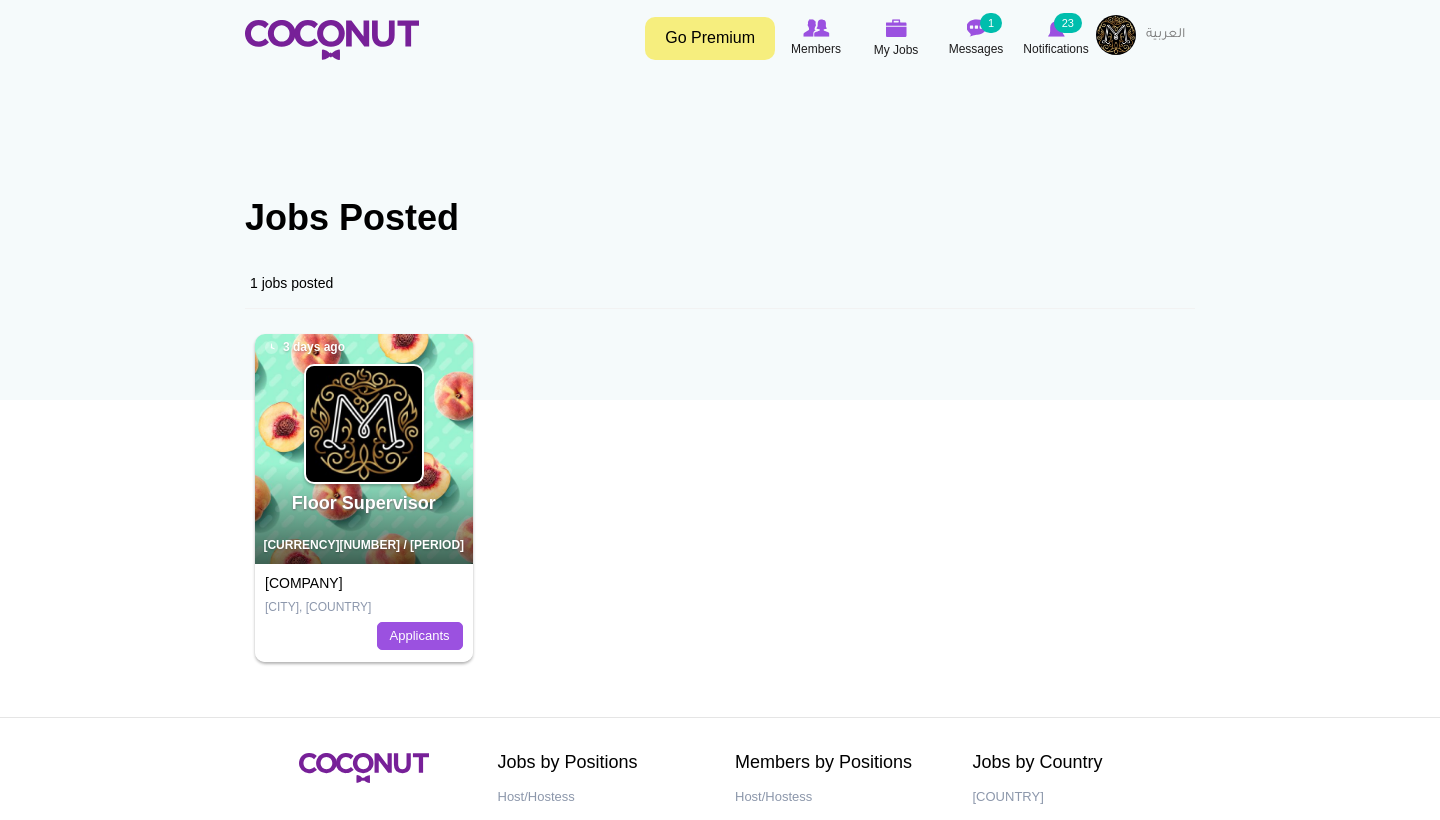scroll, scrollTop: 0, scrollLeft: 0, axis: both 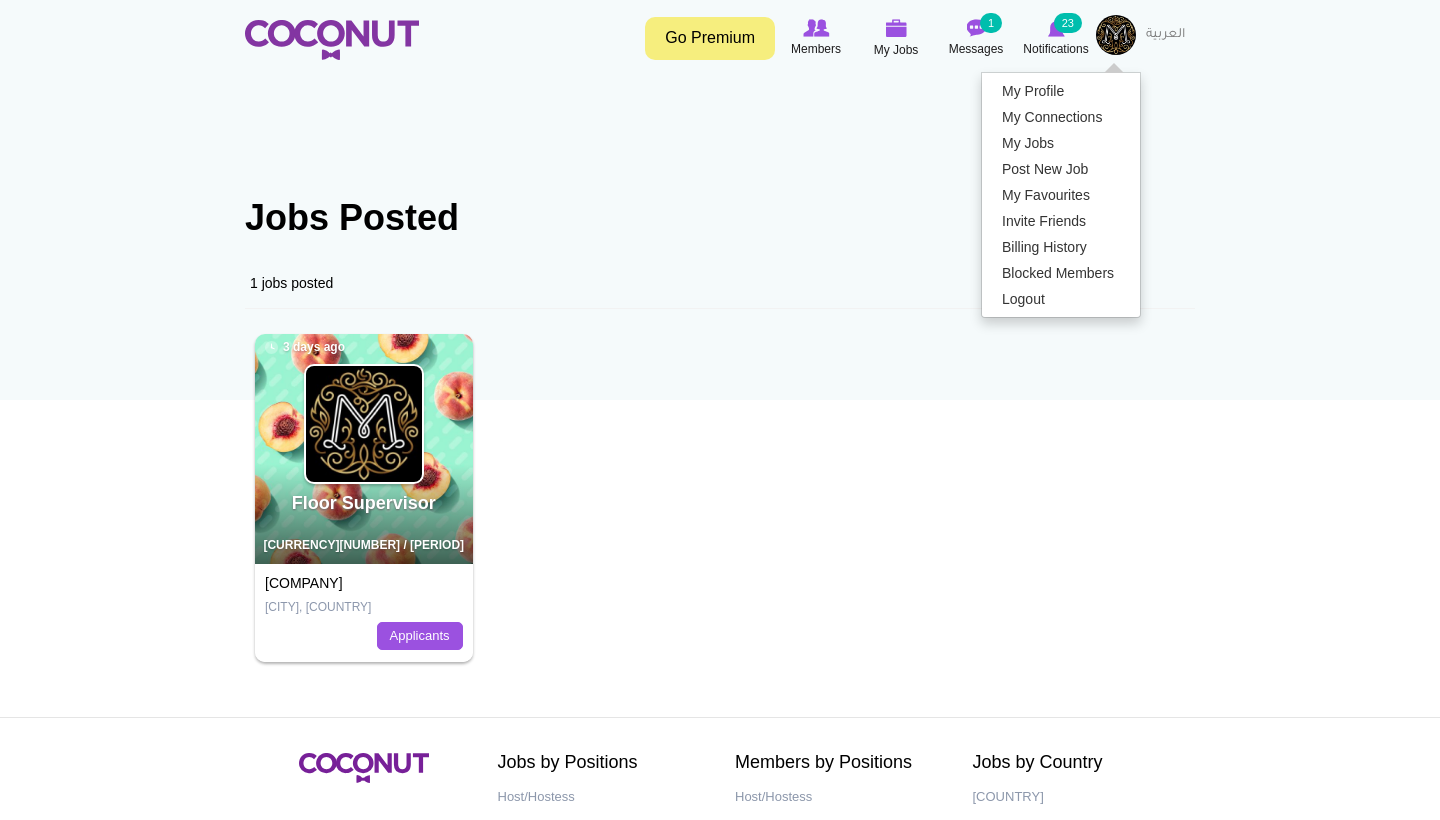click at bounding box center (332, 40) 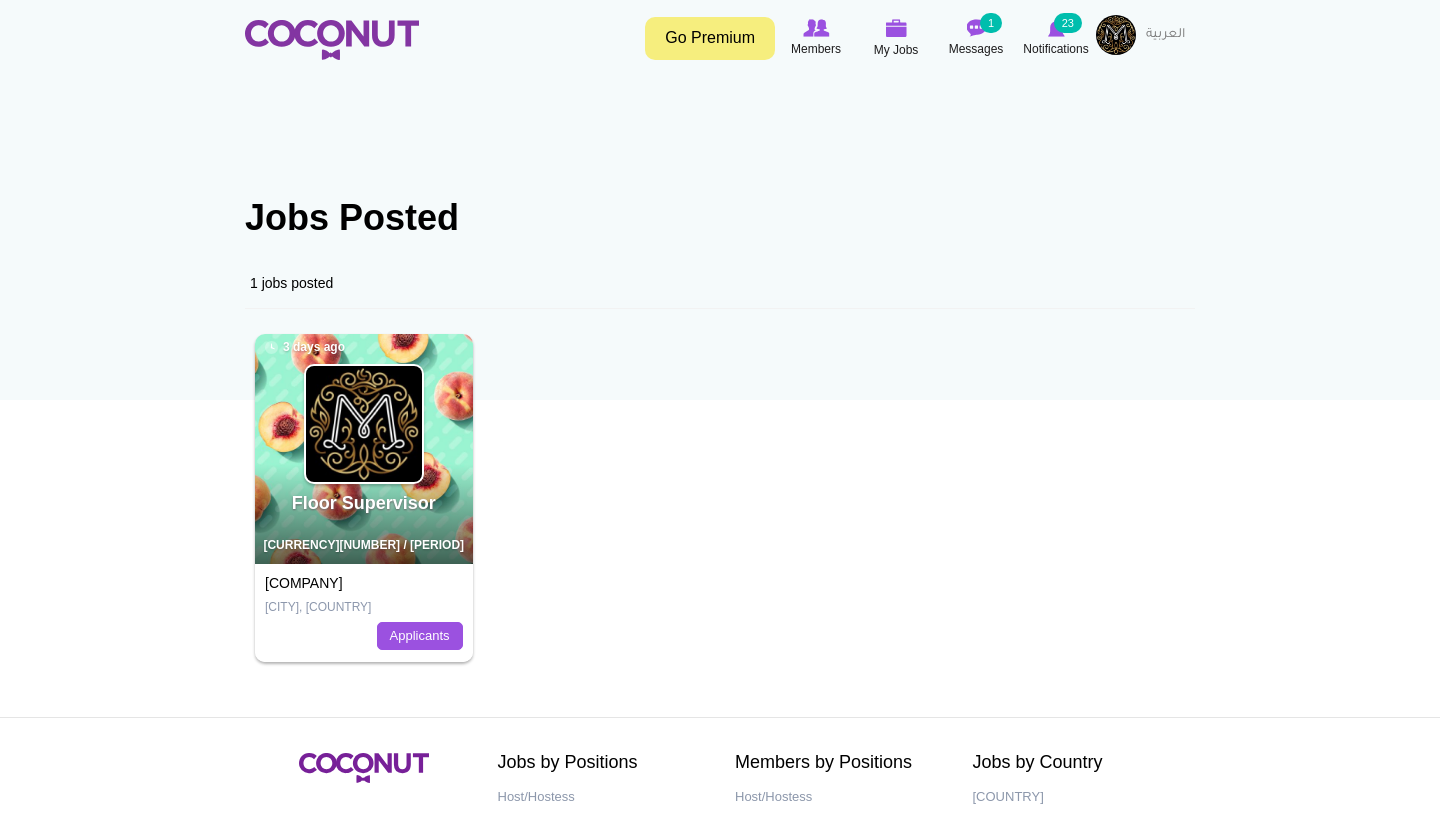 click at bounding box center (332, 40) 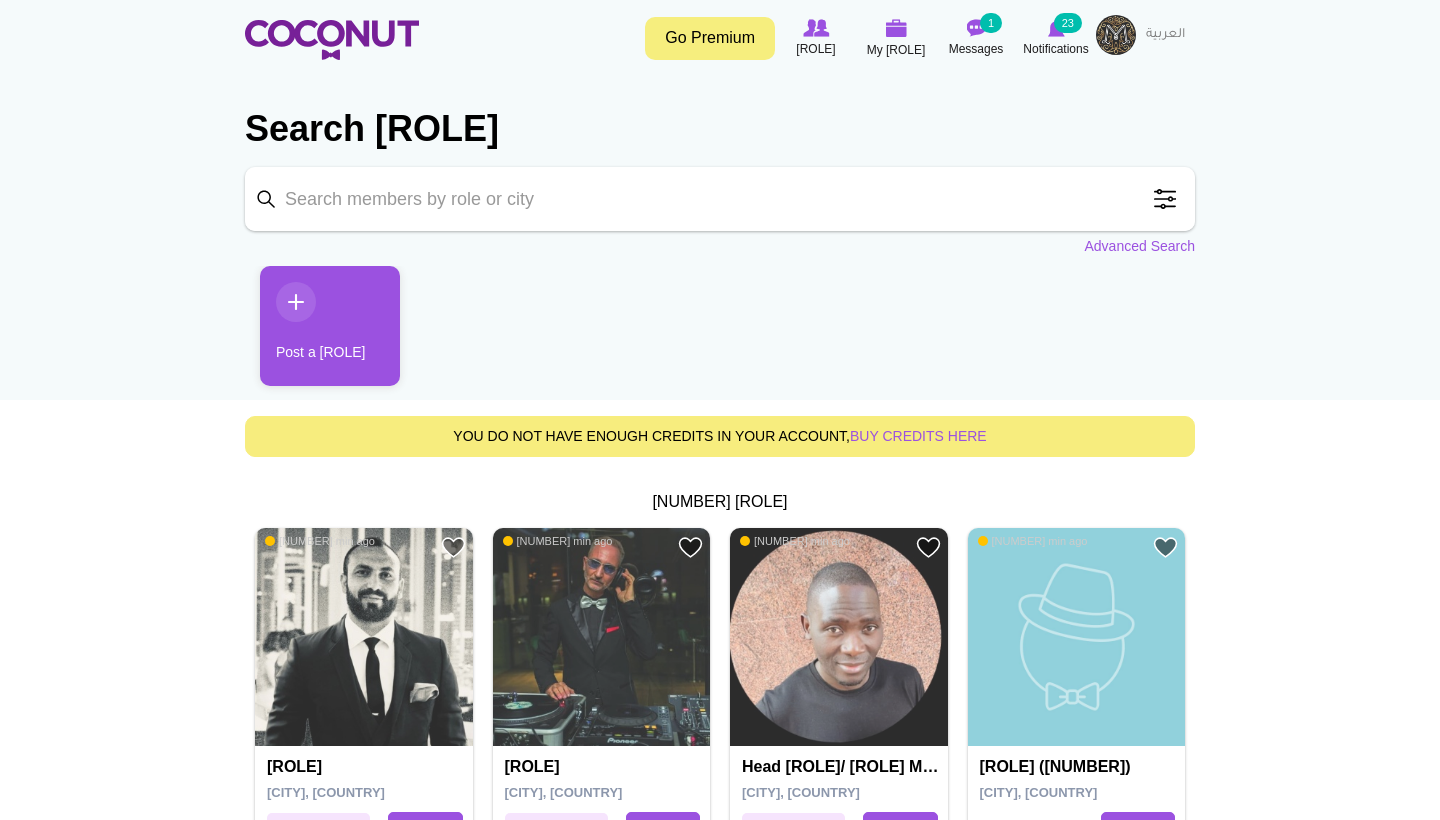scroll, scrollTop: 0, scrollLeft: 0, axis: both 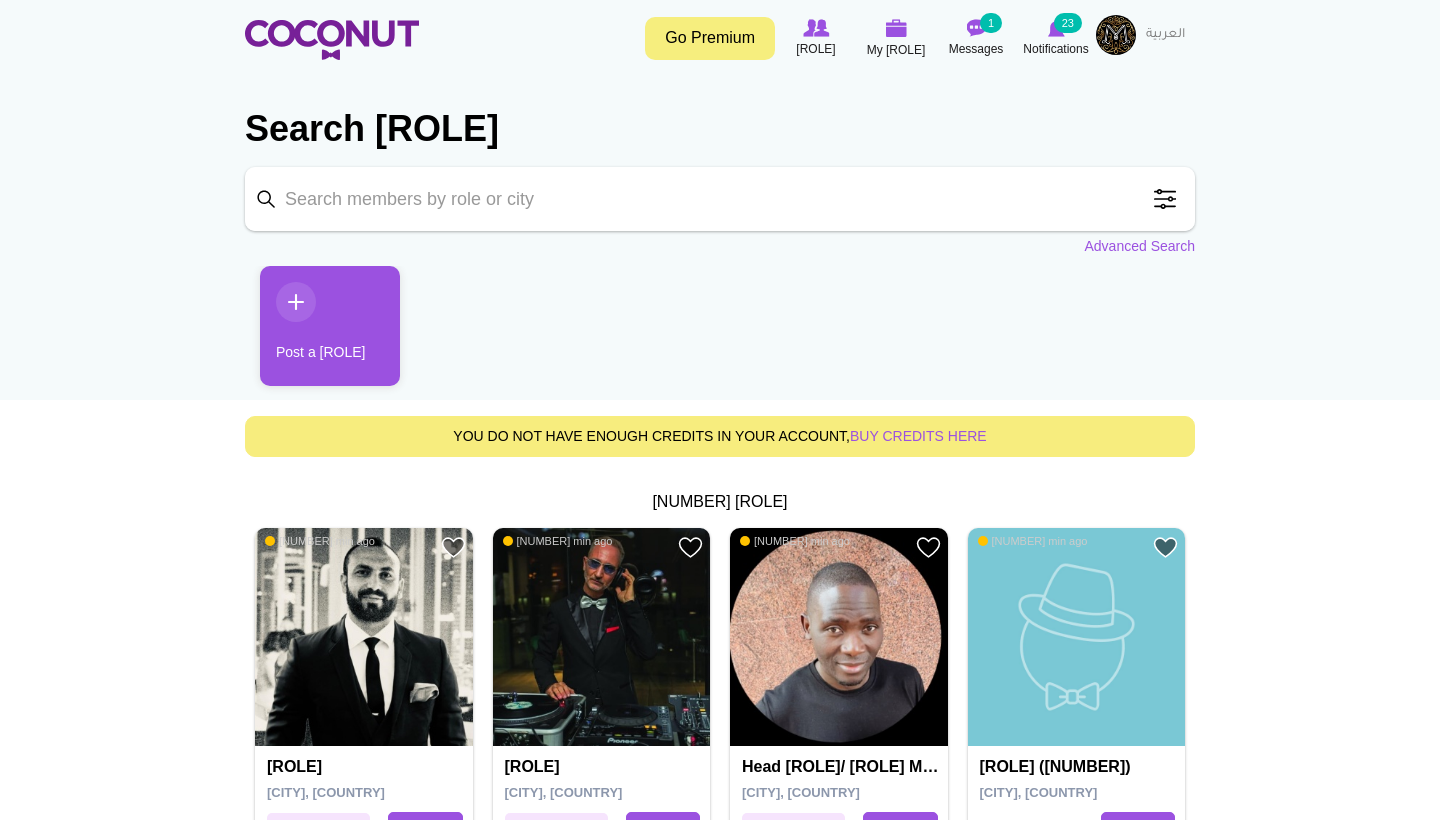 click on "Keyword" at bounding box center [720, 199] 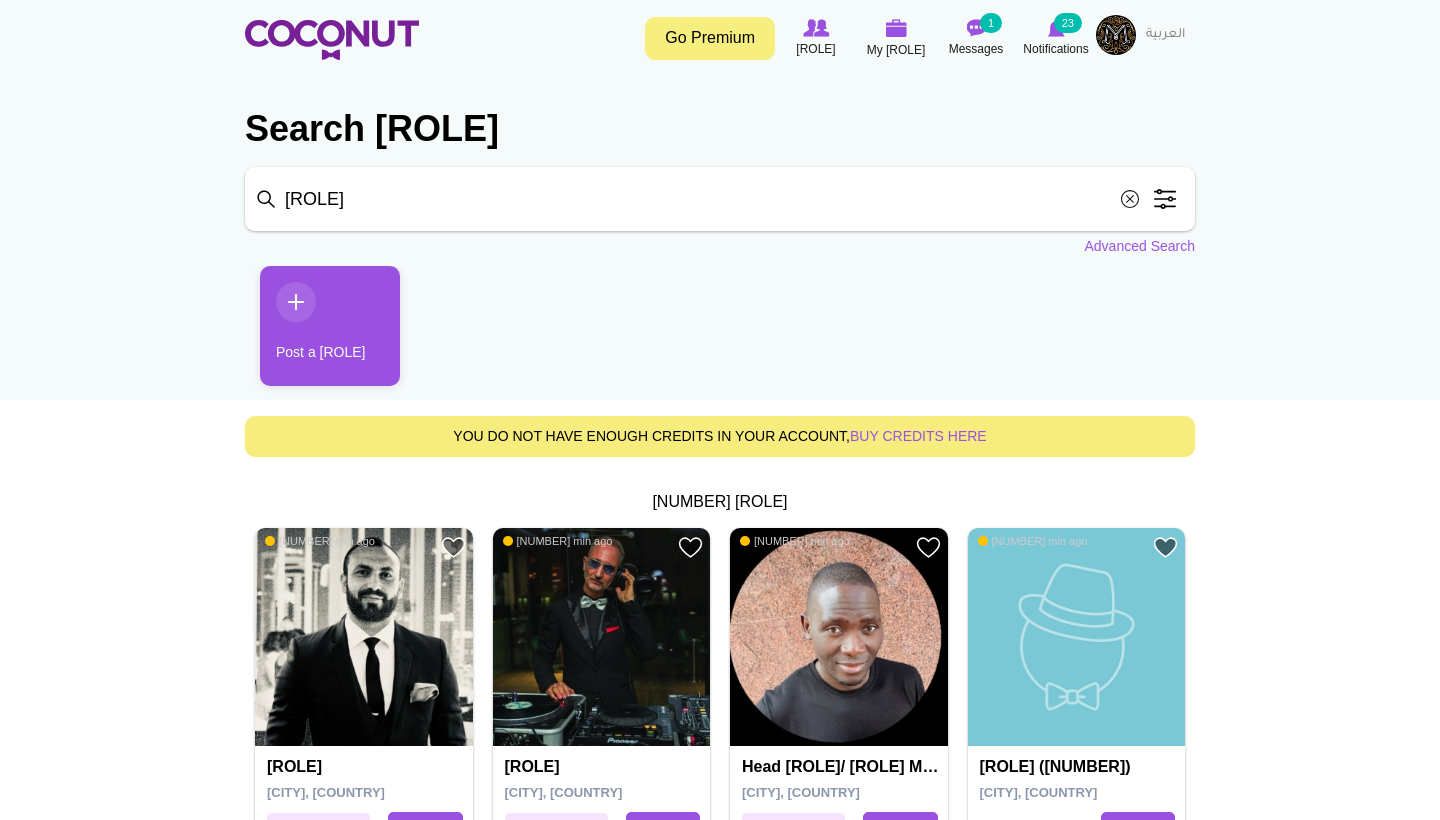 type on "Social Media" 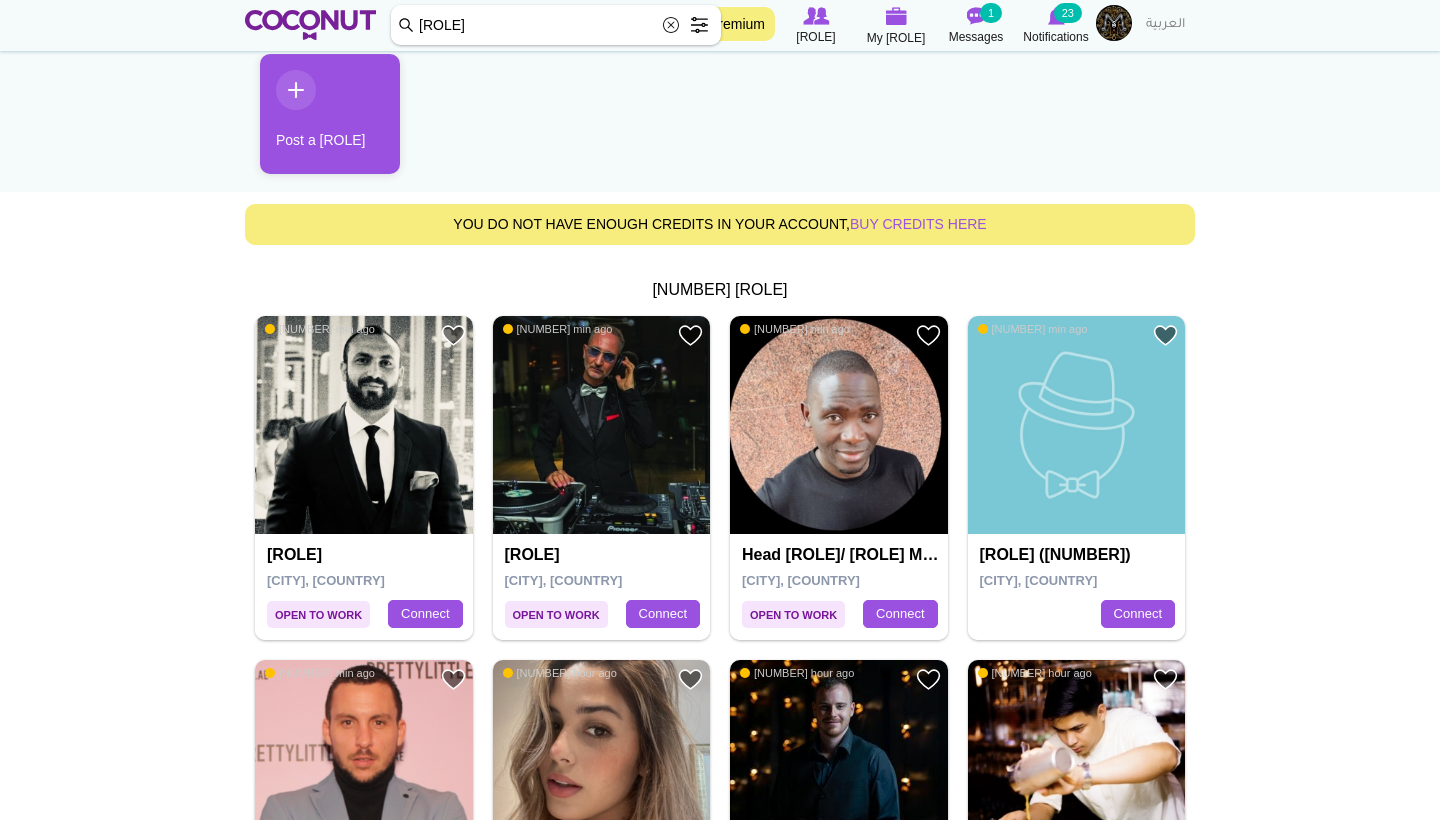 scroll, scrollTop: 533, scrollLeft: 0, axis: vertical 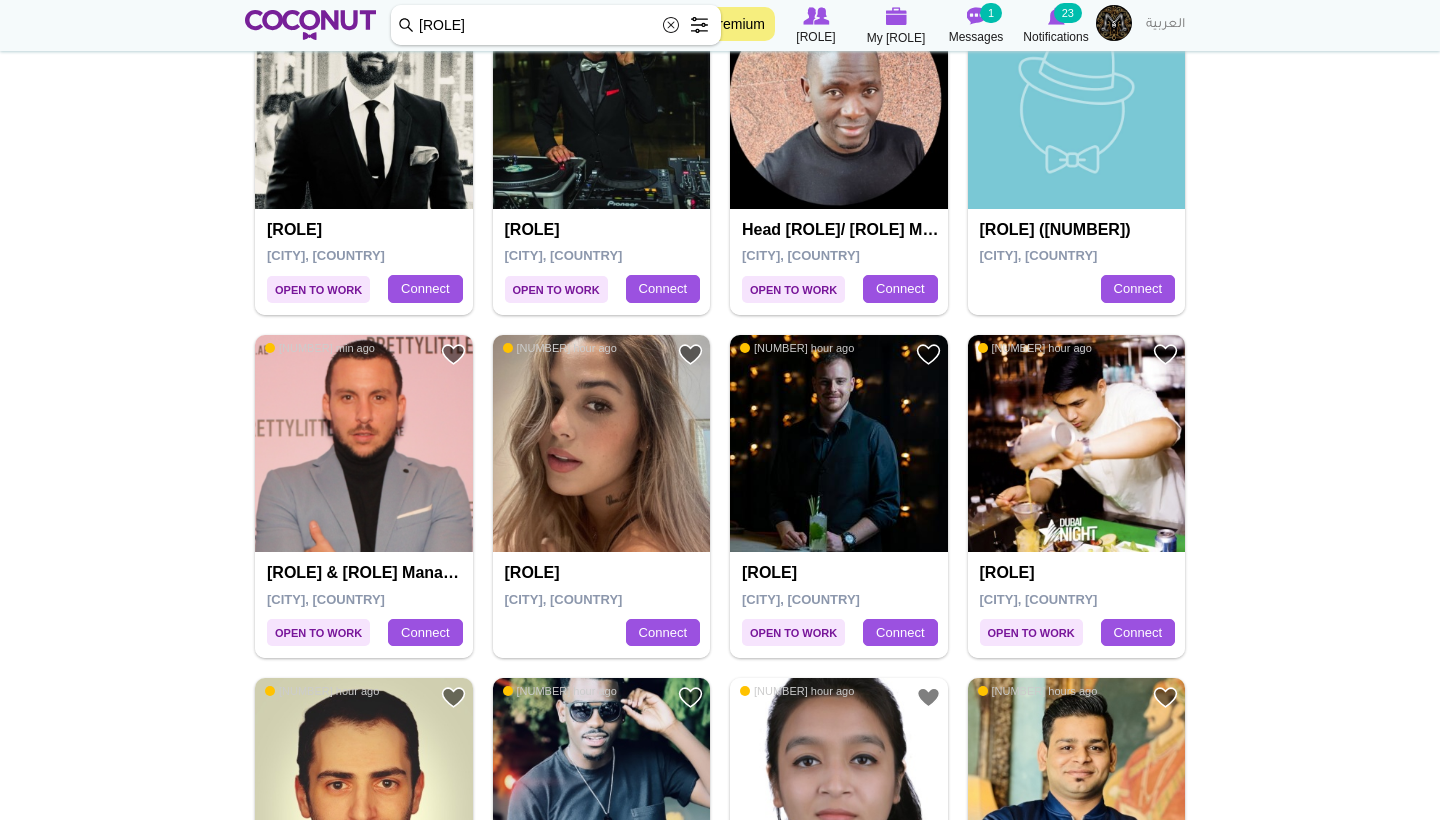 click on "Public Relations" at bounding box center [604, 573] 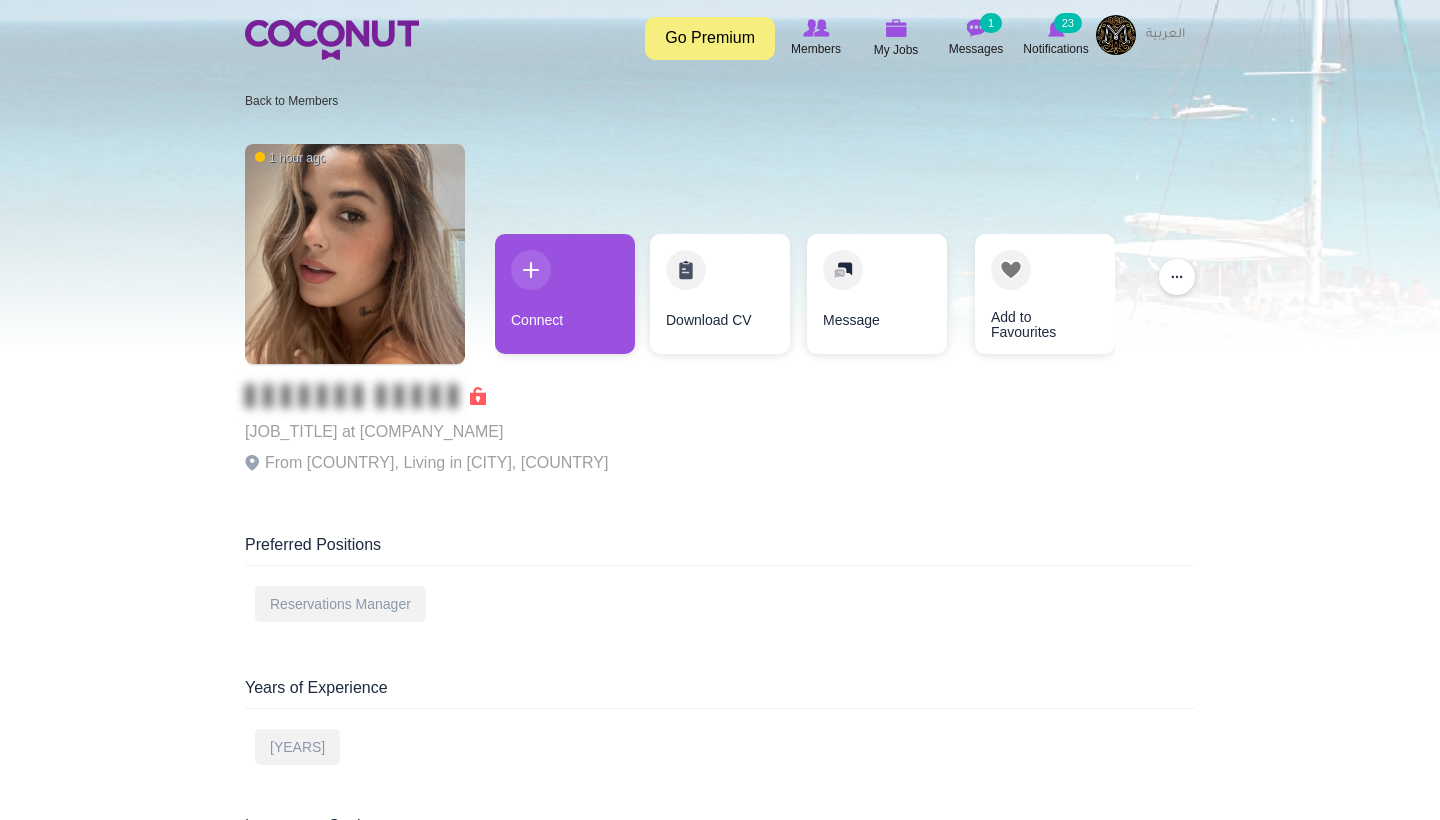 scroll, scrollTop: 0, scrollLeft: 0, axis: both 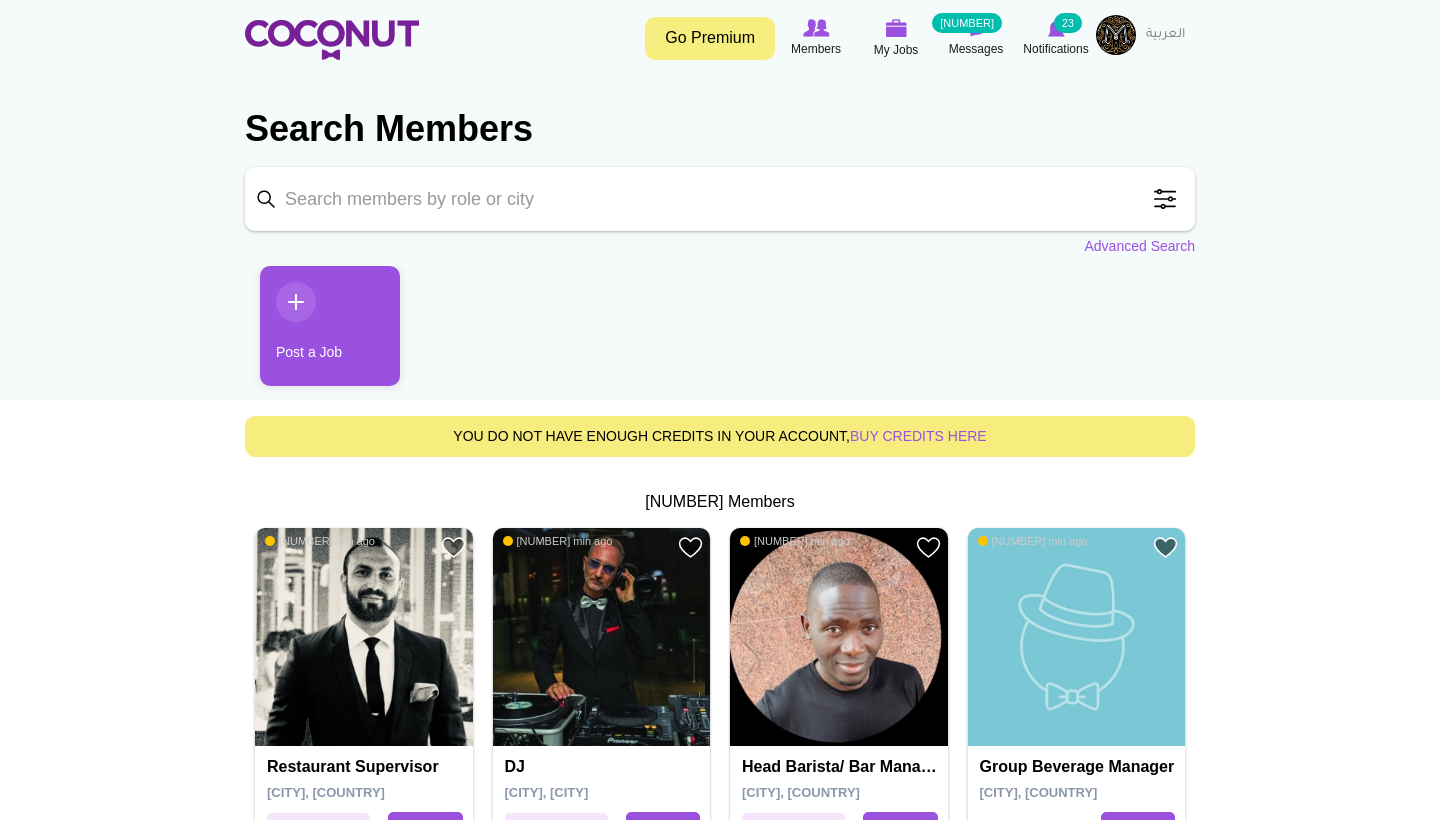 click on "Keyword" at bounding box center (720, 199) 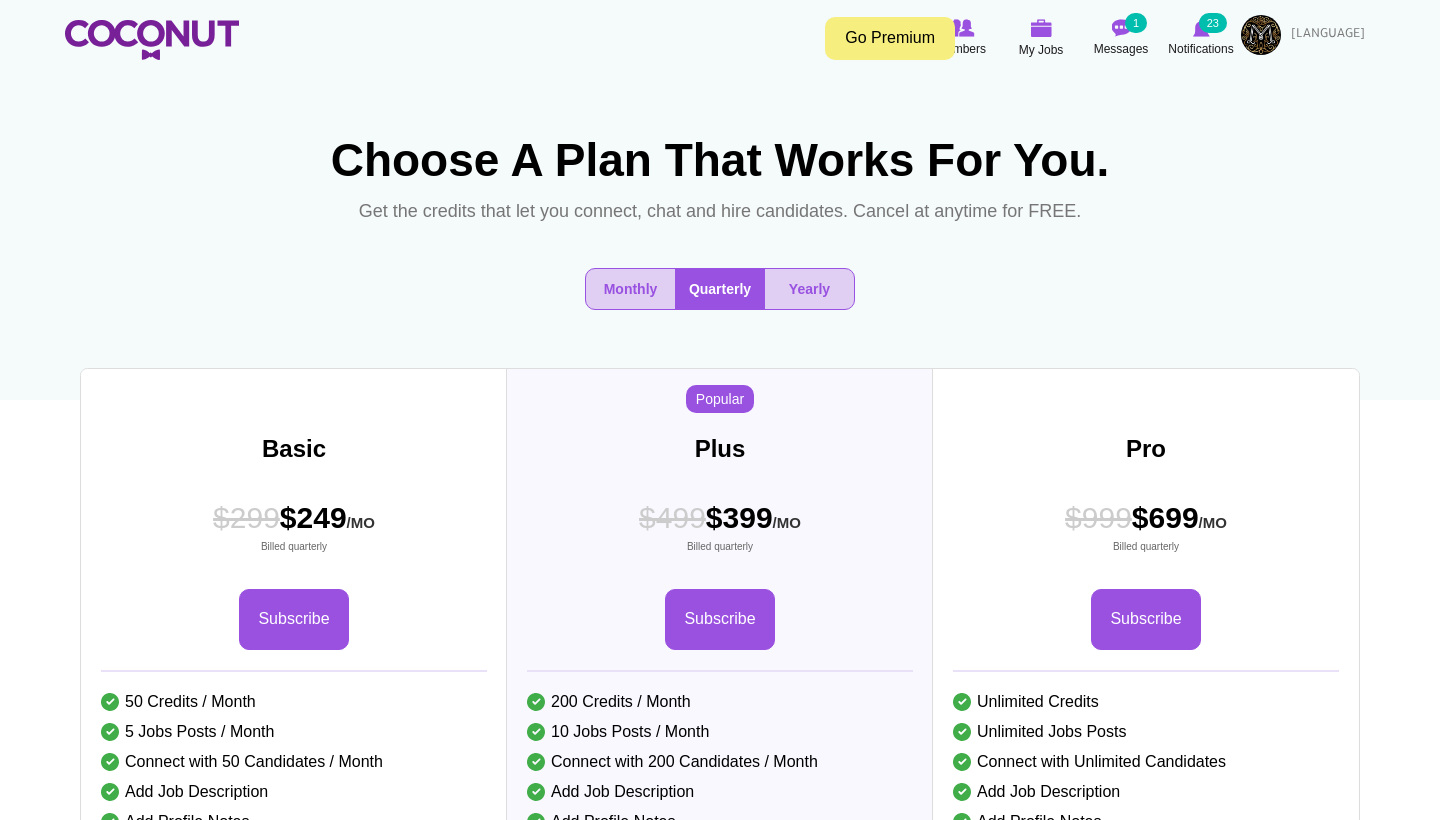 scroll, scrollTop: 0, scrollLeft: 0, axis: both 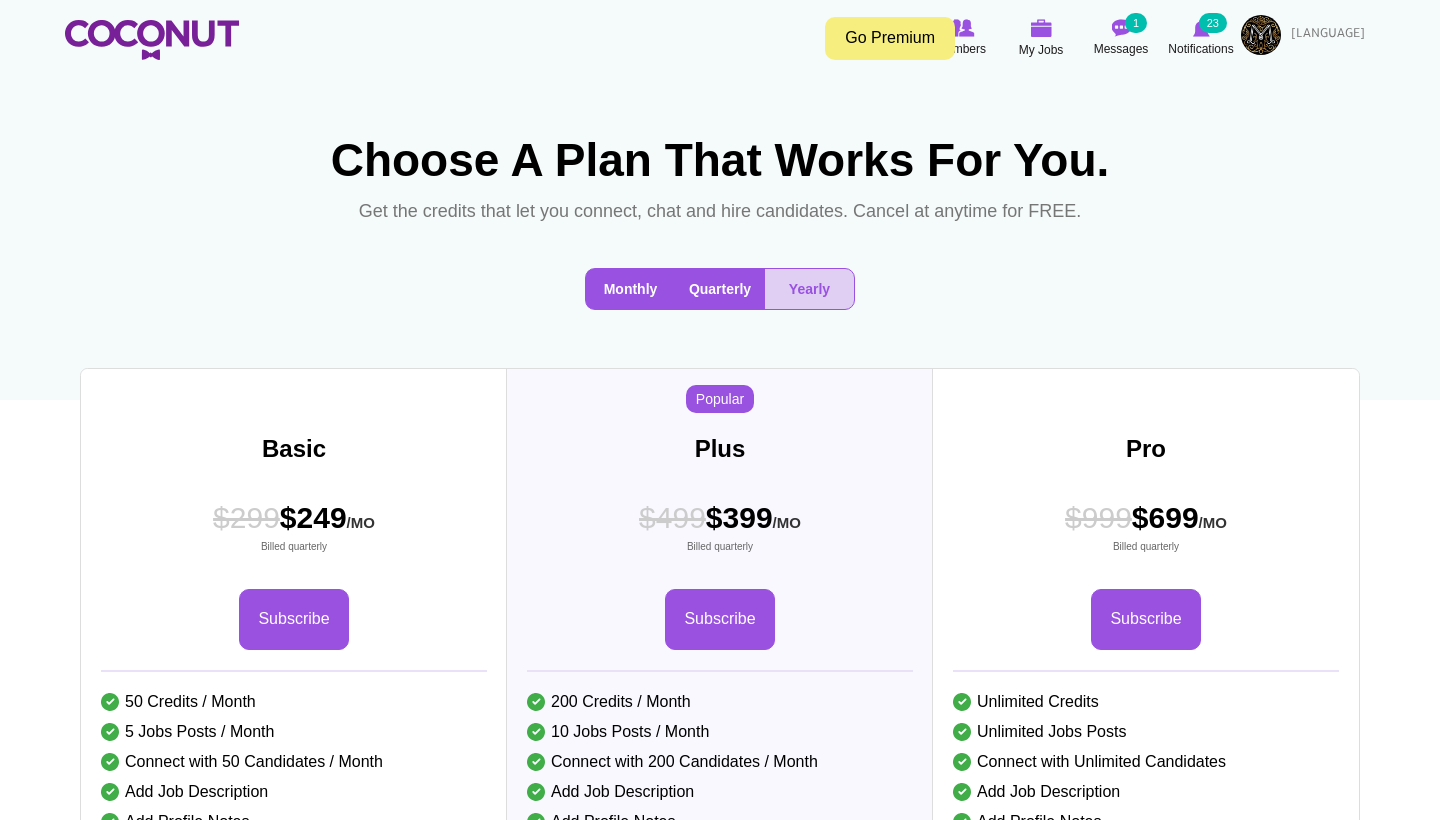 click on "Monthly" at bounding box center [630, 289] 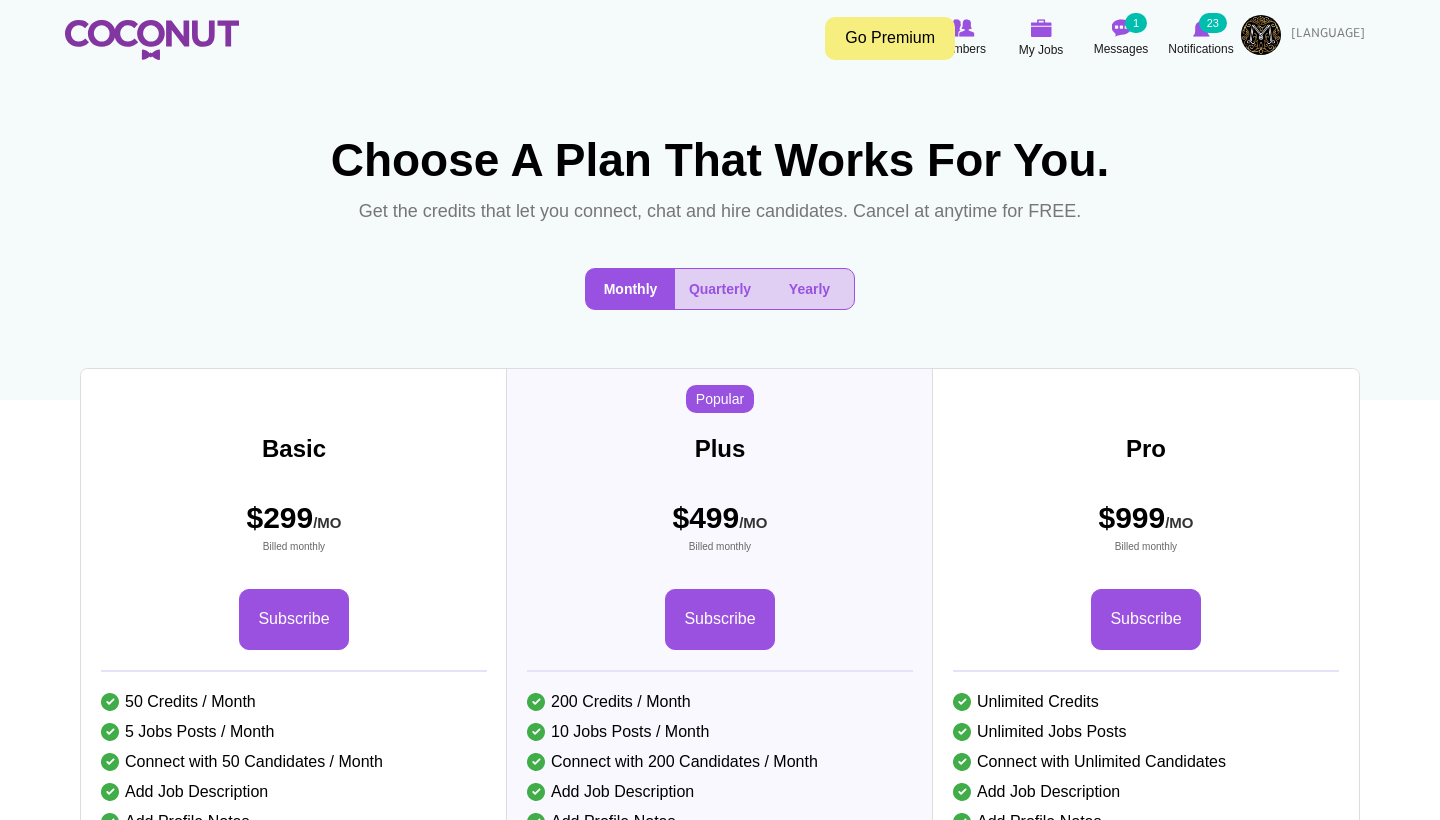 click at bounding box center [152, 40] 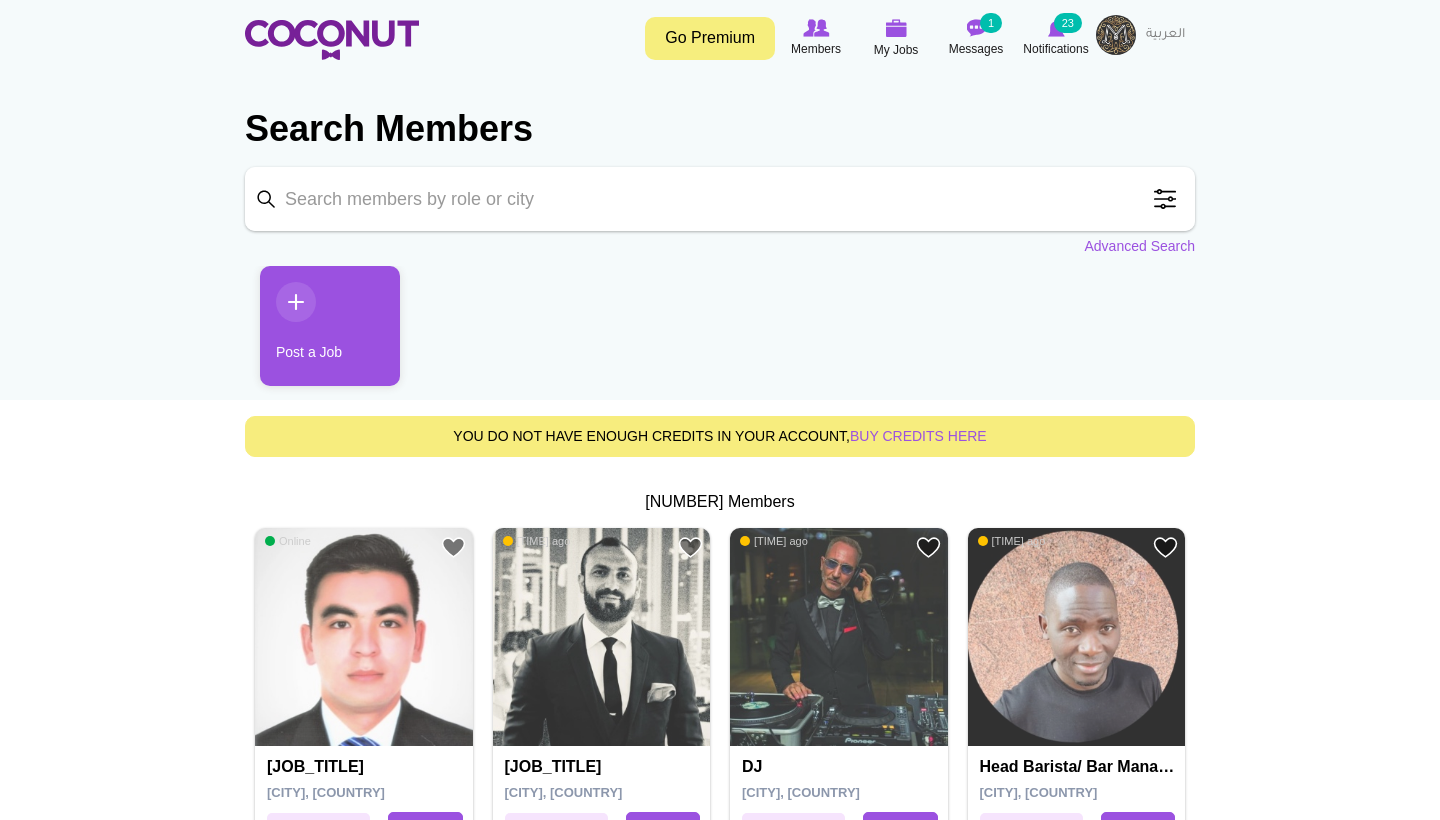 scroll, scrollTop: 0, scrollLeft: 0, axis: both 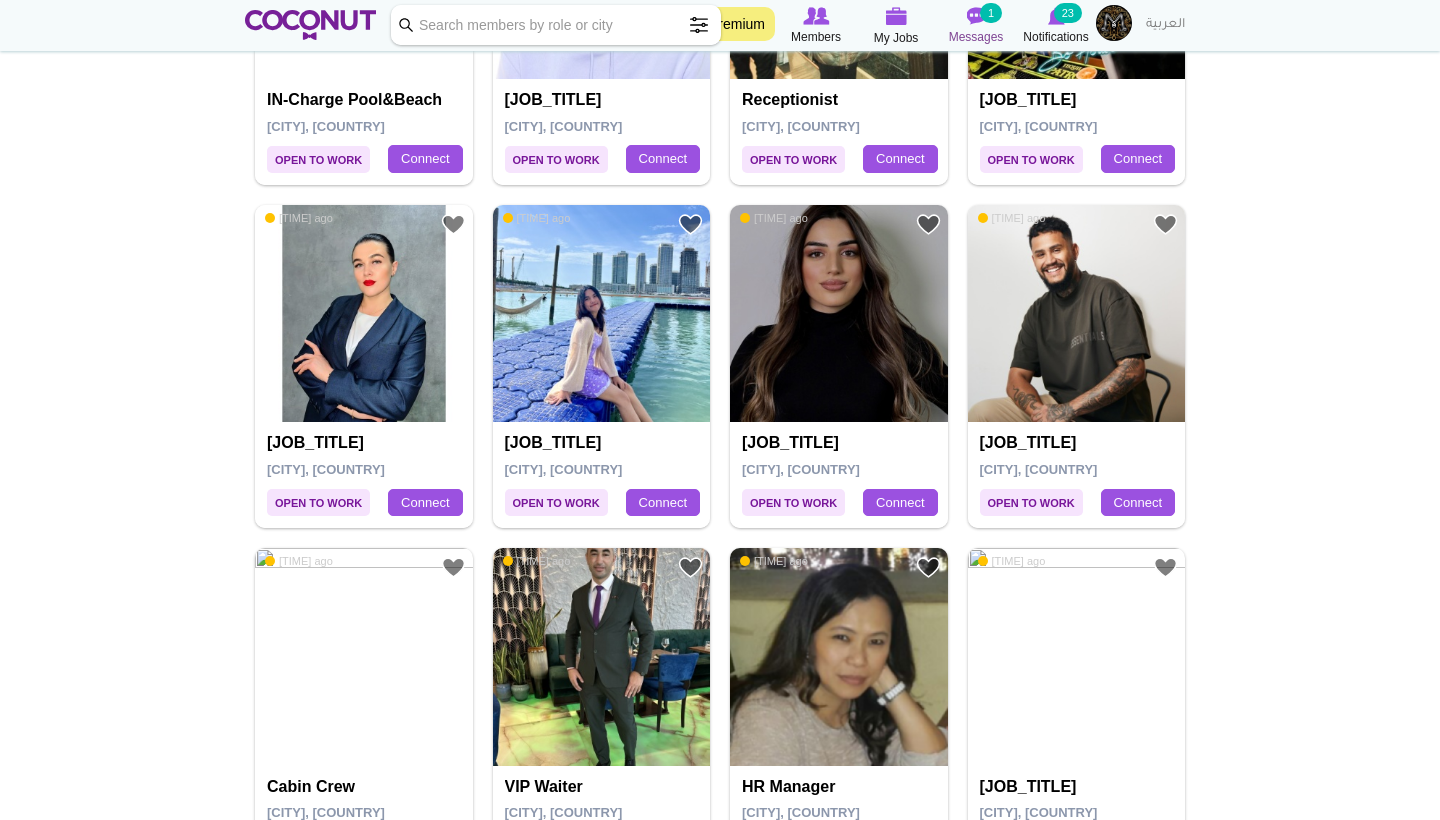 click on "Messages" at bounding box center (976, 37) 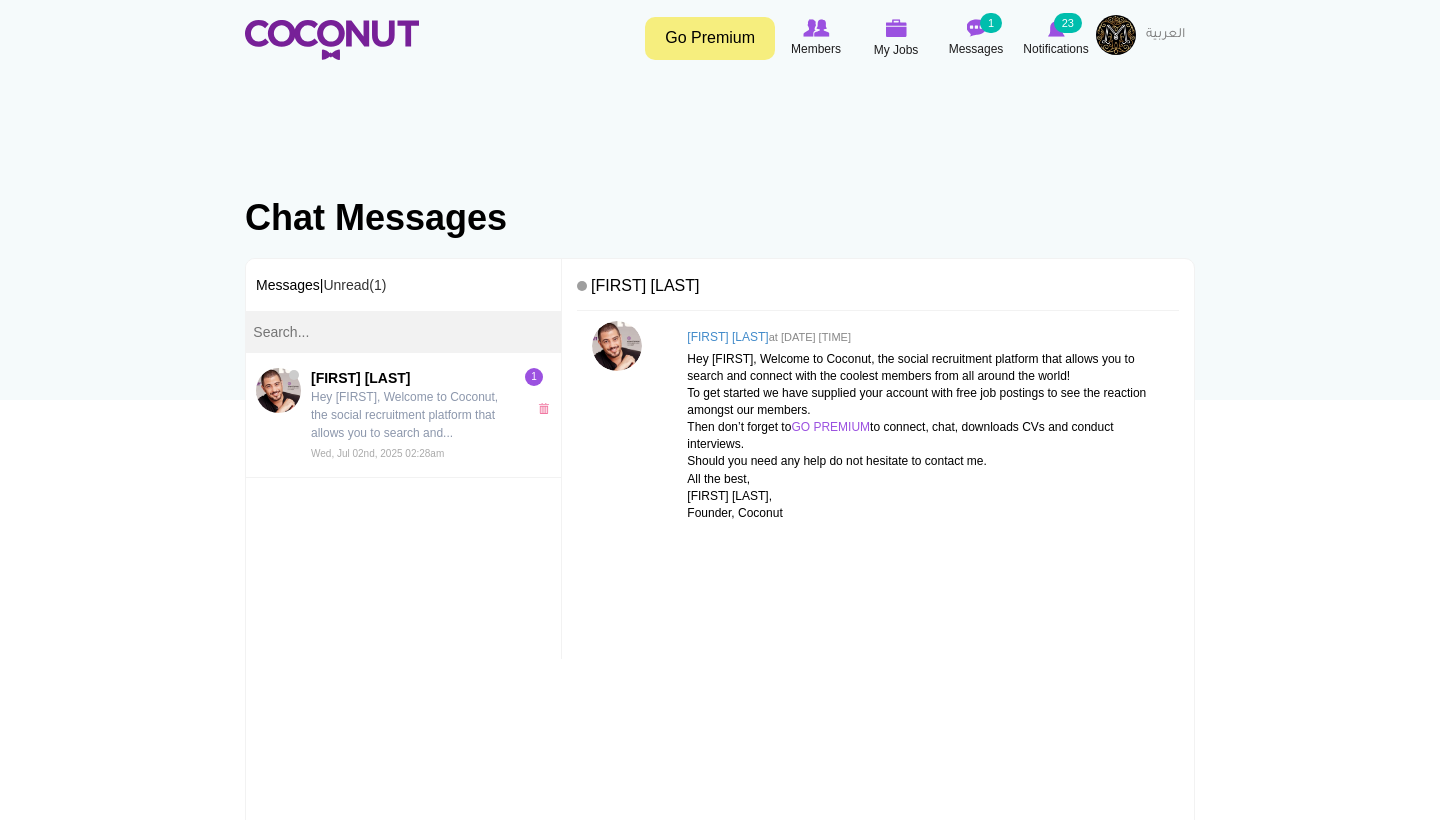 scroll, scrollTop: 0, scrollLeft: 0, axis: both 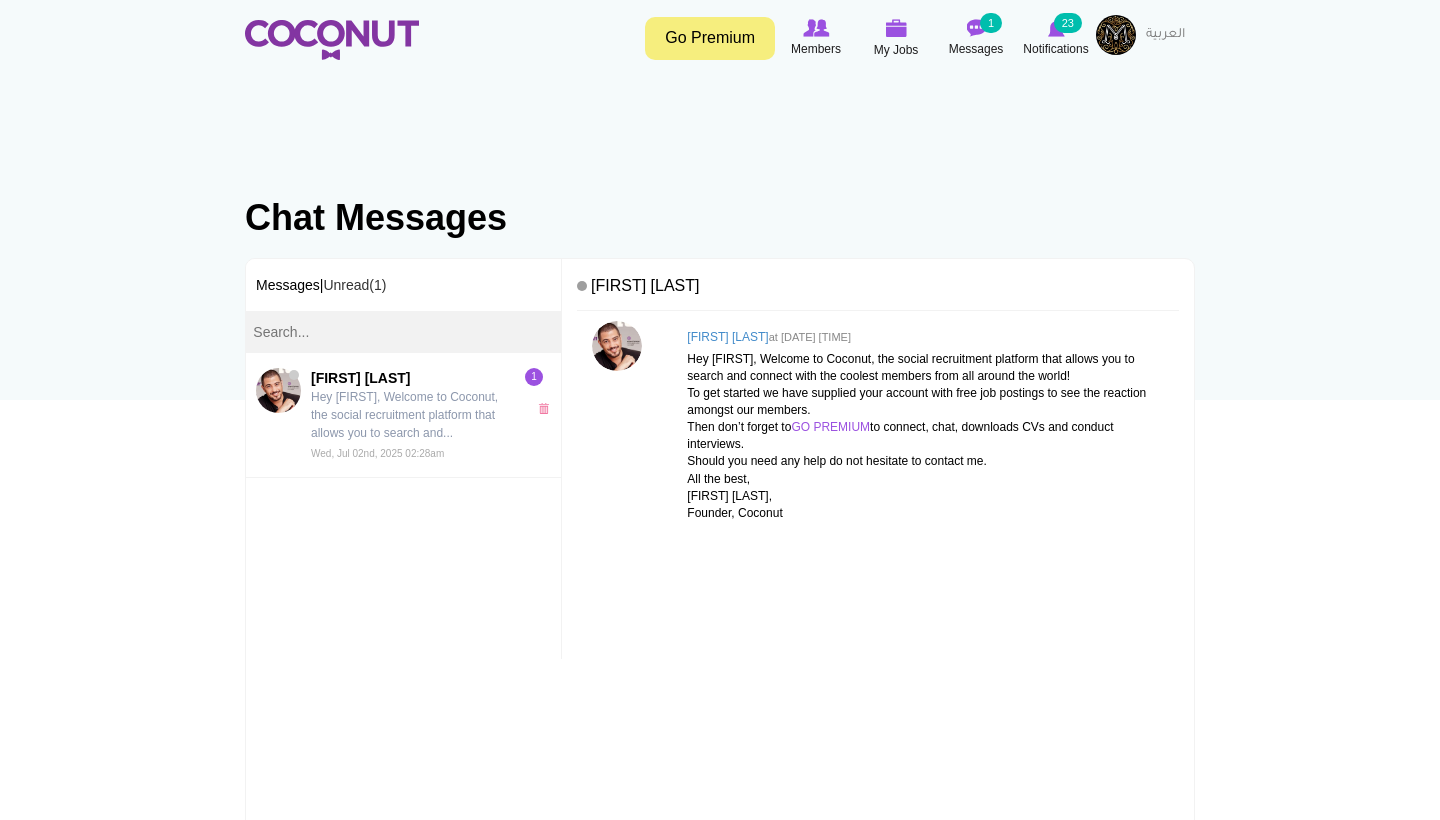 click at bounding box center (332, 40) 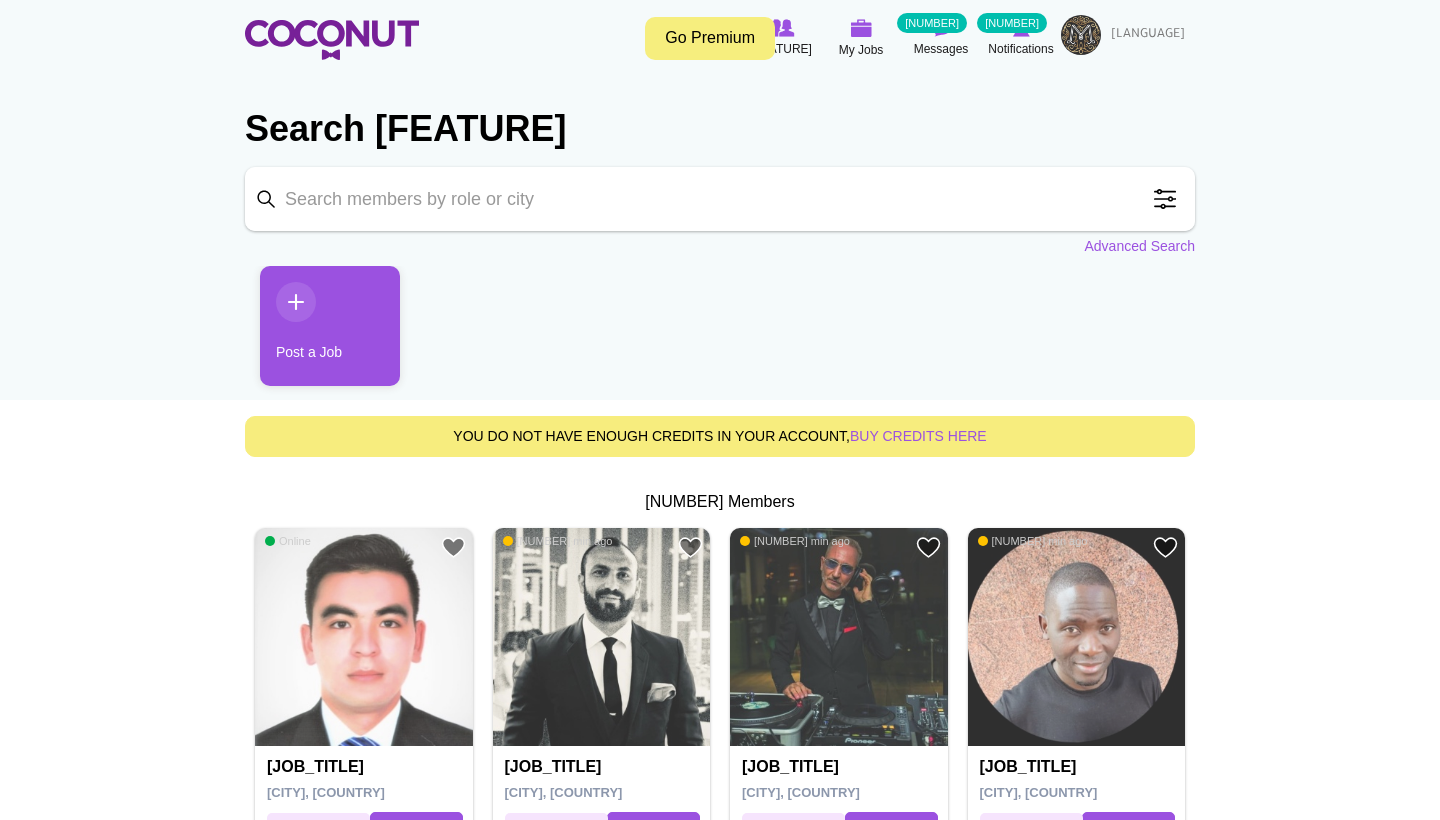 scroll, scrollTop: 0, scrollLeft: 0, axis: both 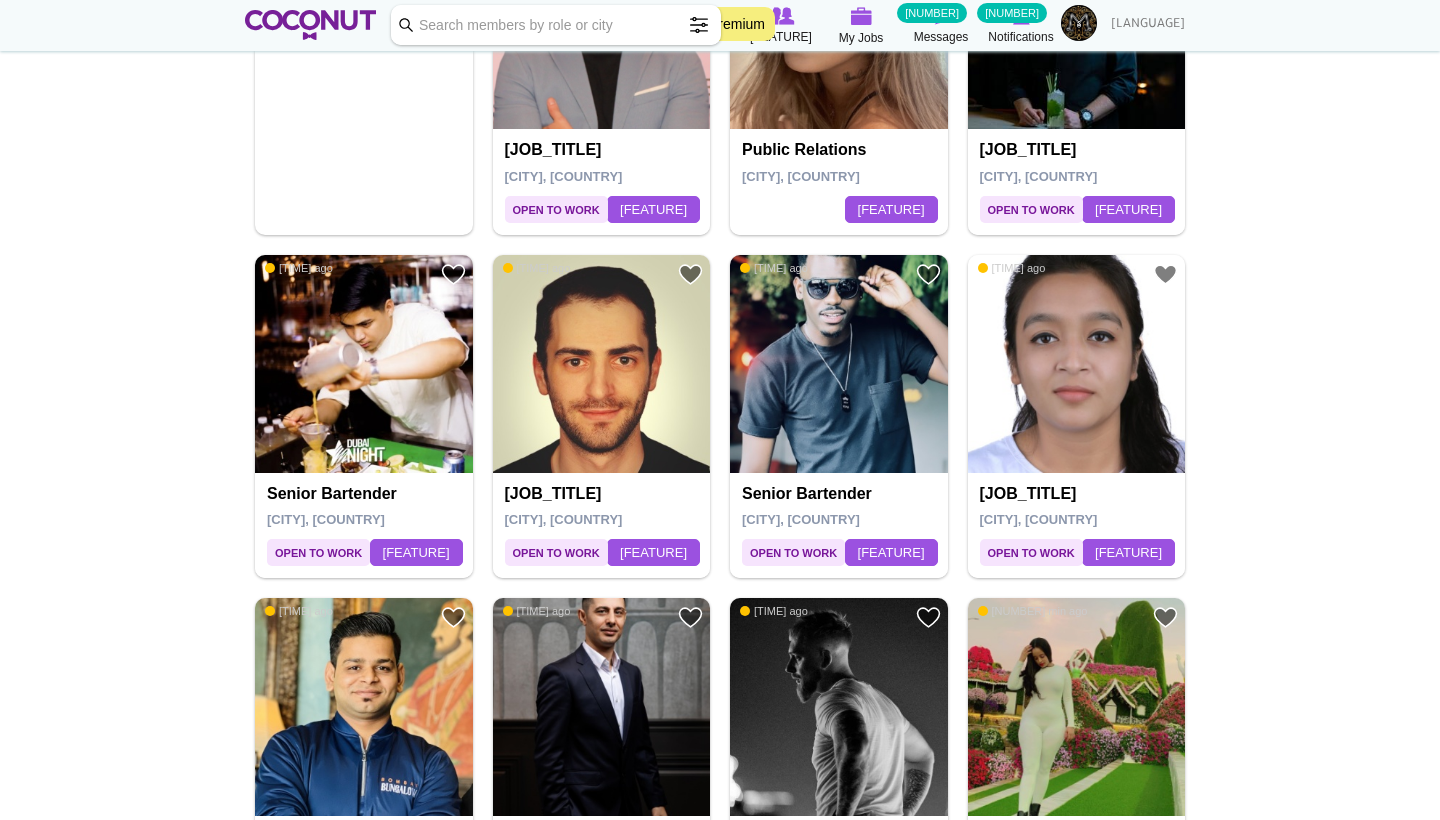 click on "Public Relations" at bounding box center (841, 150) 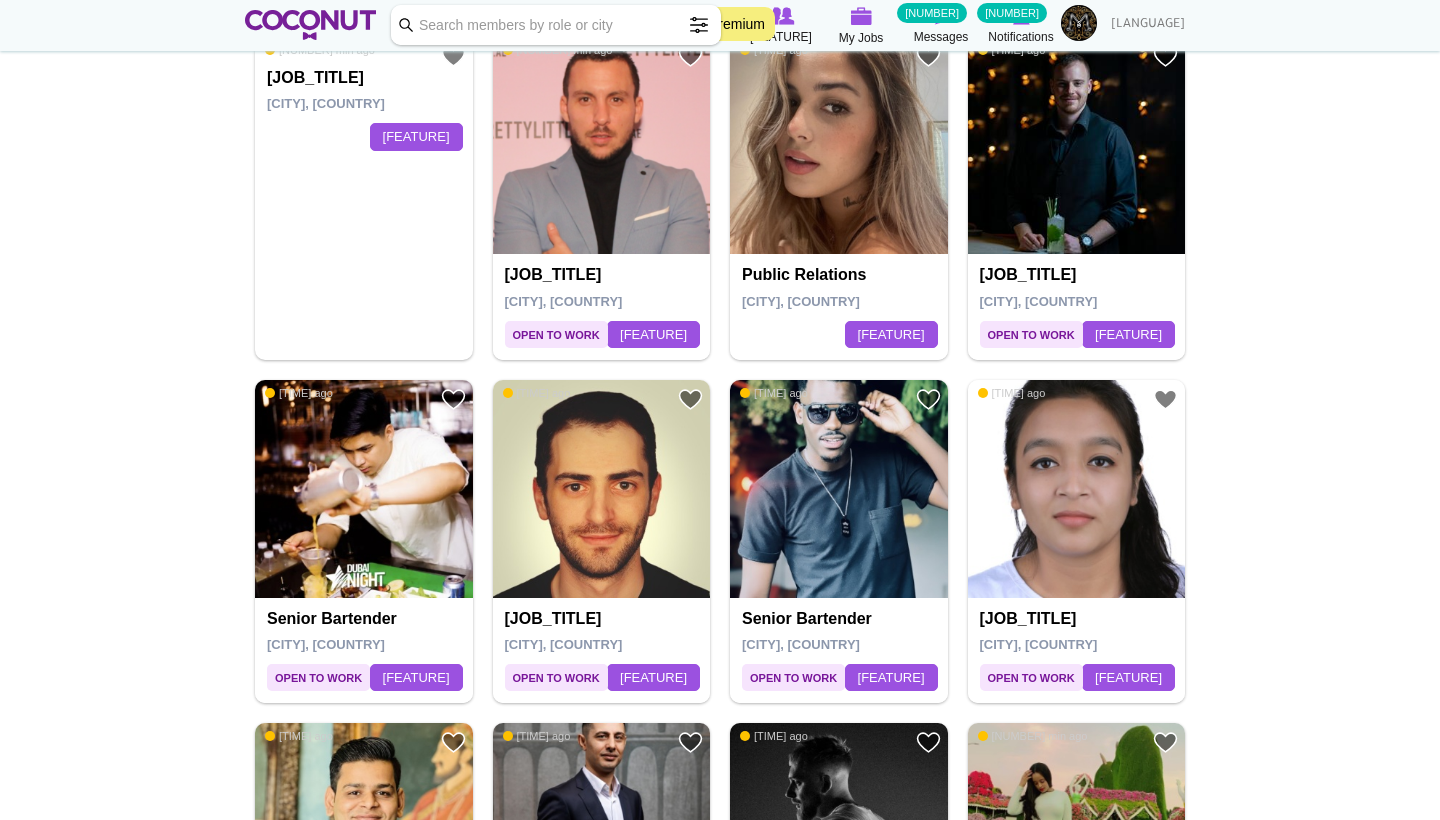 scroll, scrollTop: 793, scrollLeft: 0, axis: vertical 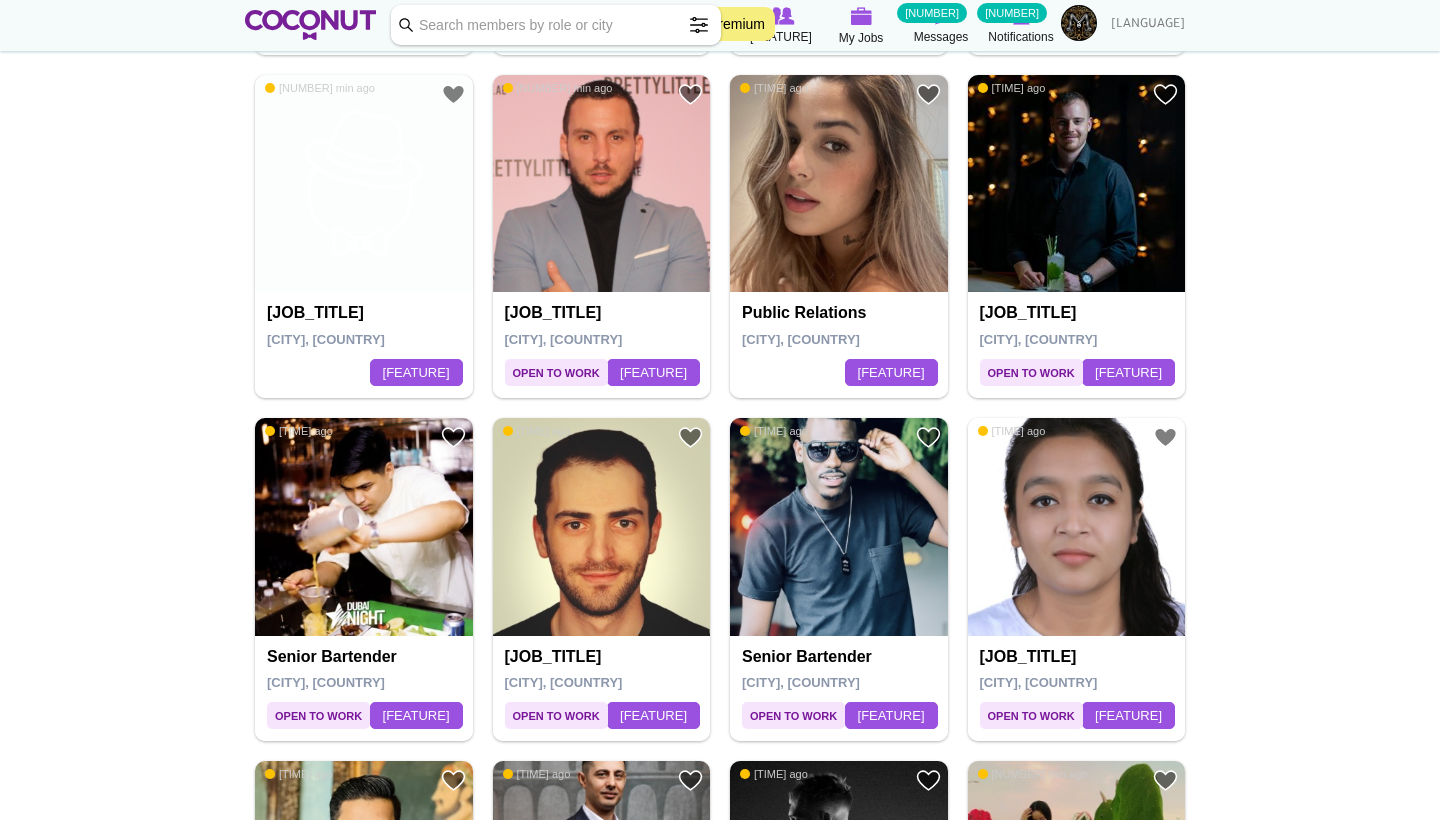 click at bounding box center (839, 184) 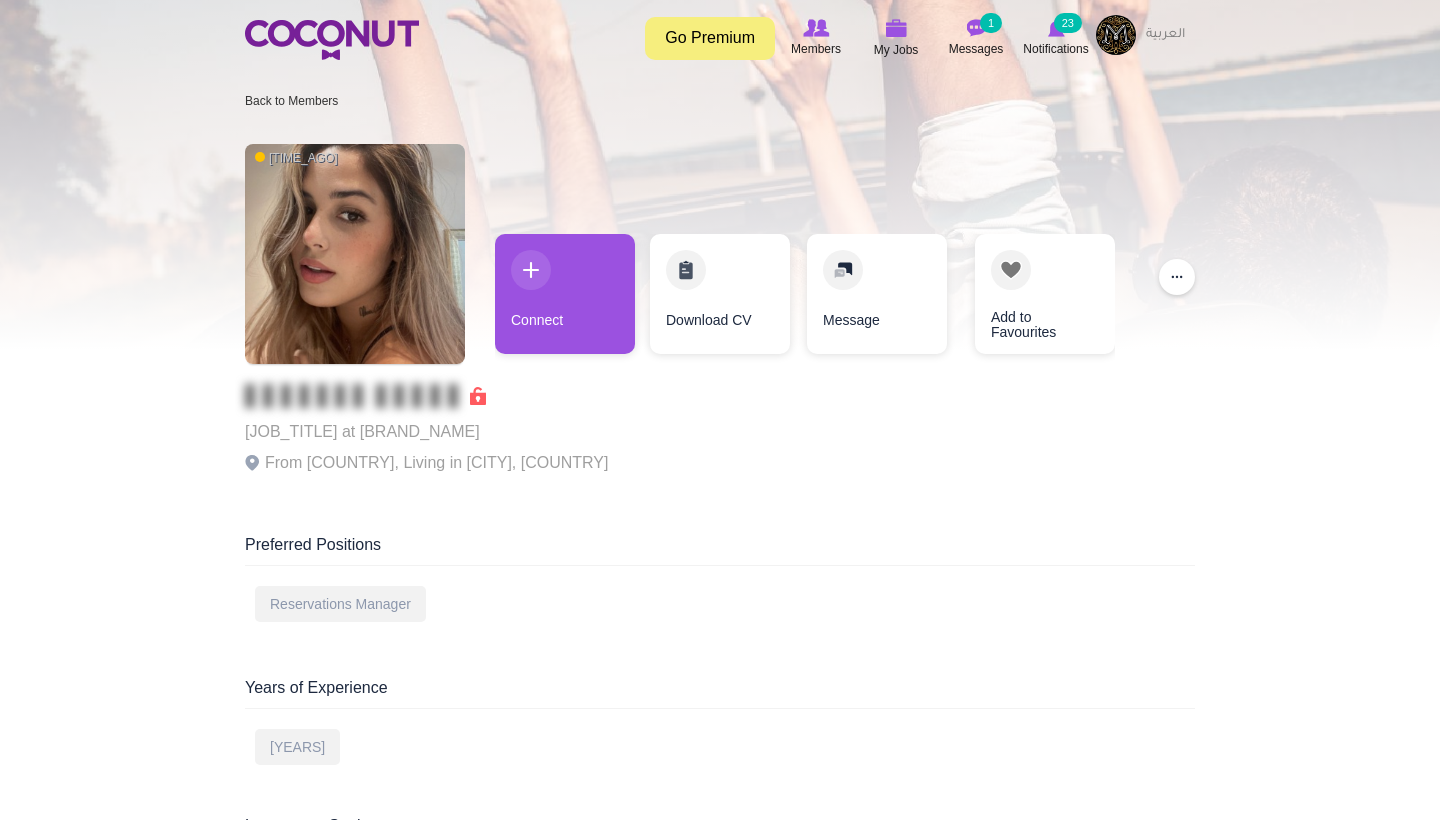 scroll, scrollTop: 0, scrollLeft: 0, axis: both 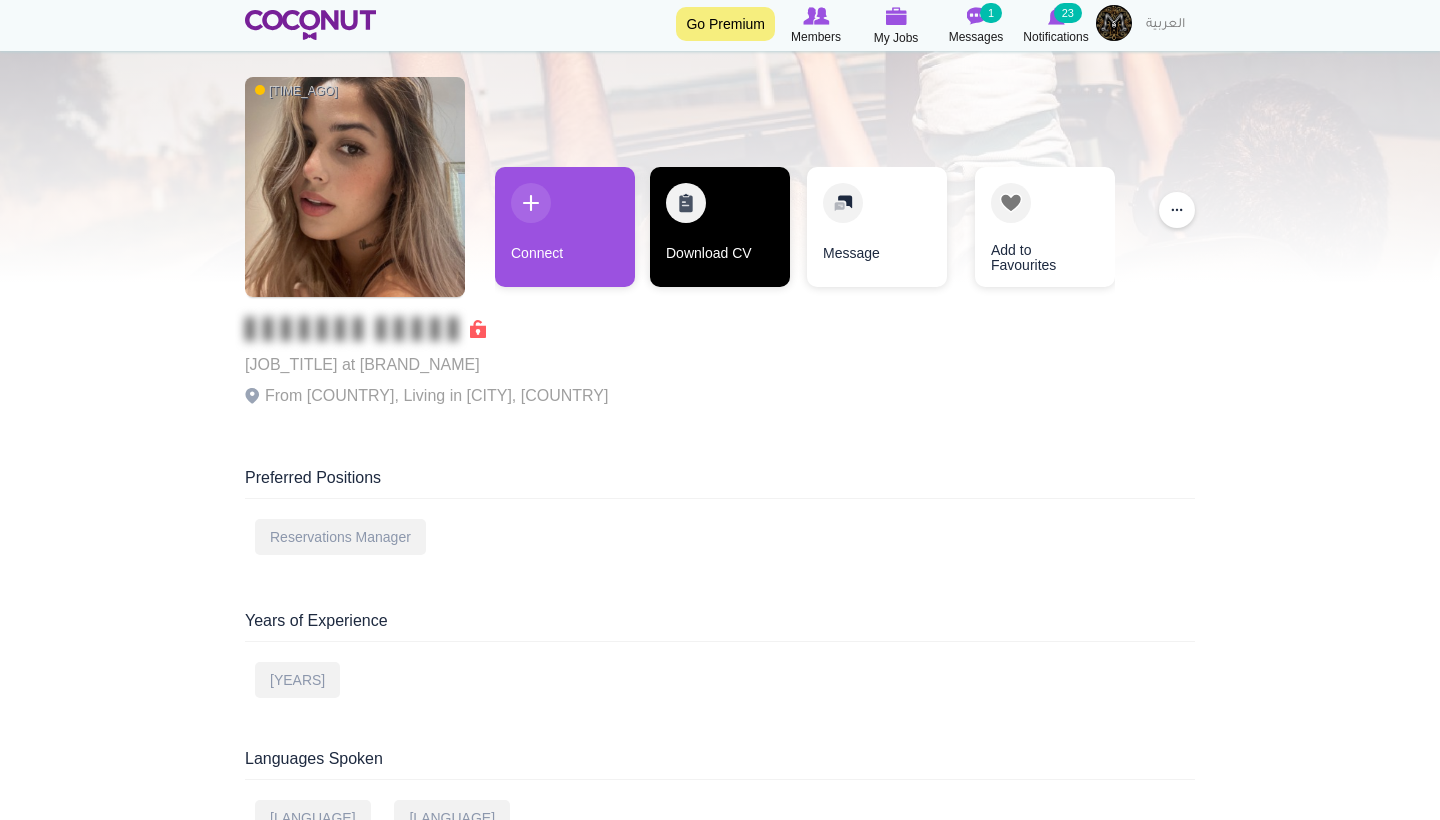 click on "Download CV" at bounding box center [720, 227] 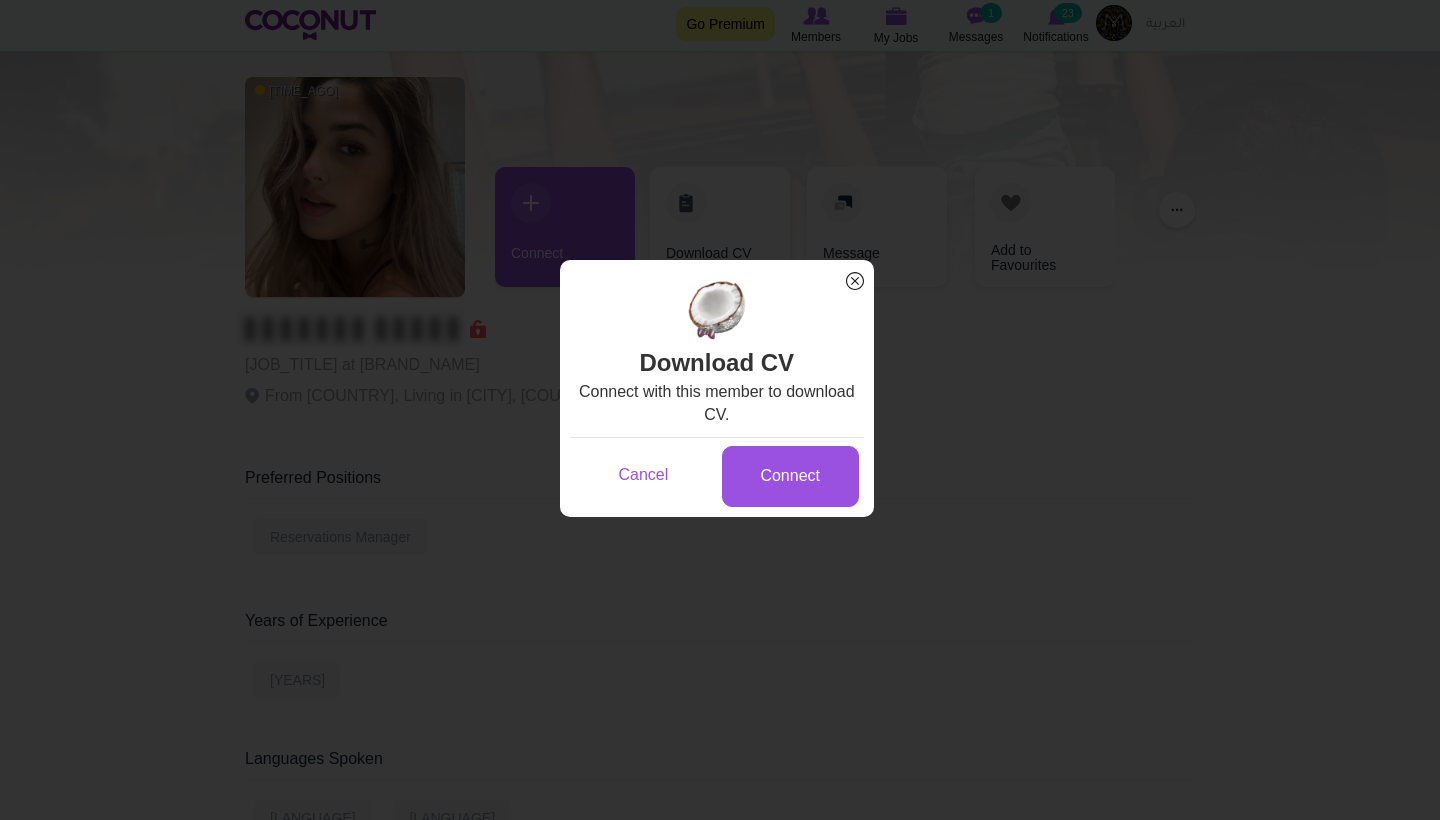 click on "x" at bounding box center (855, 281) 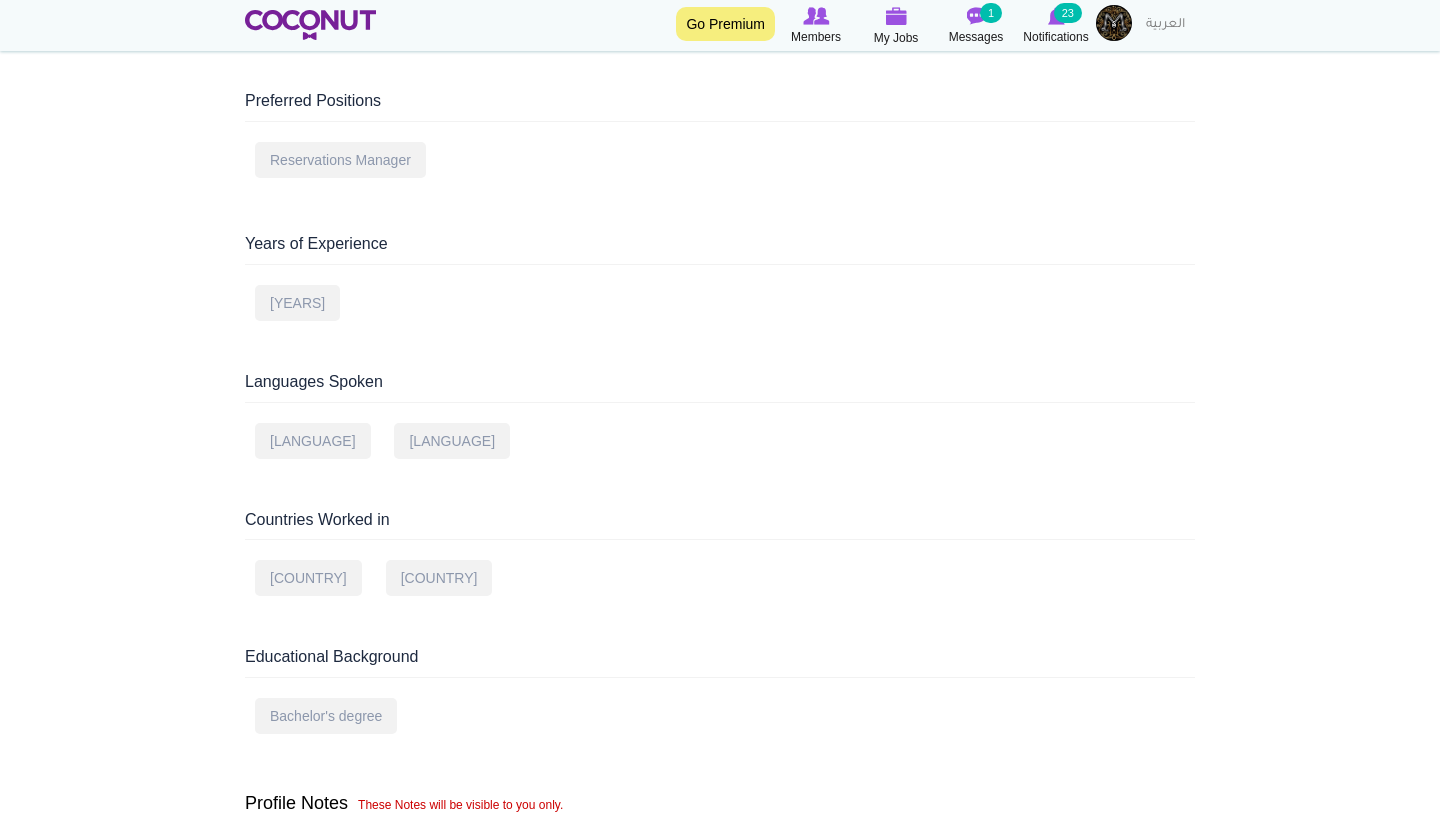scroll, scrollTop: 147, scrollLeft: 0, axis: vertical 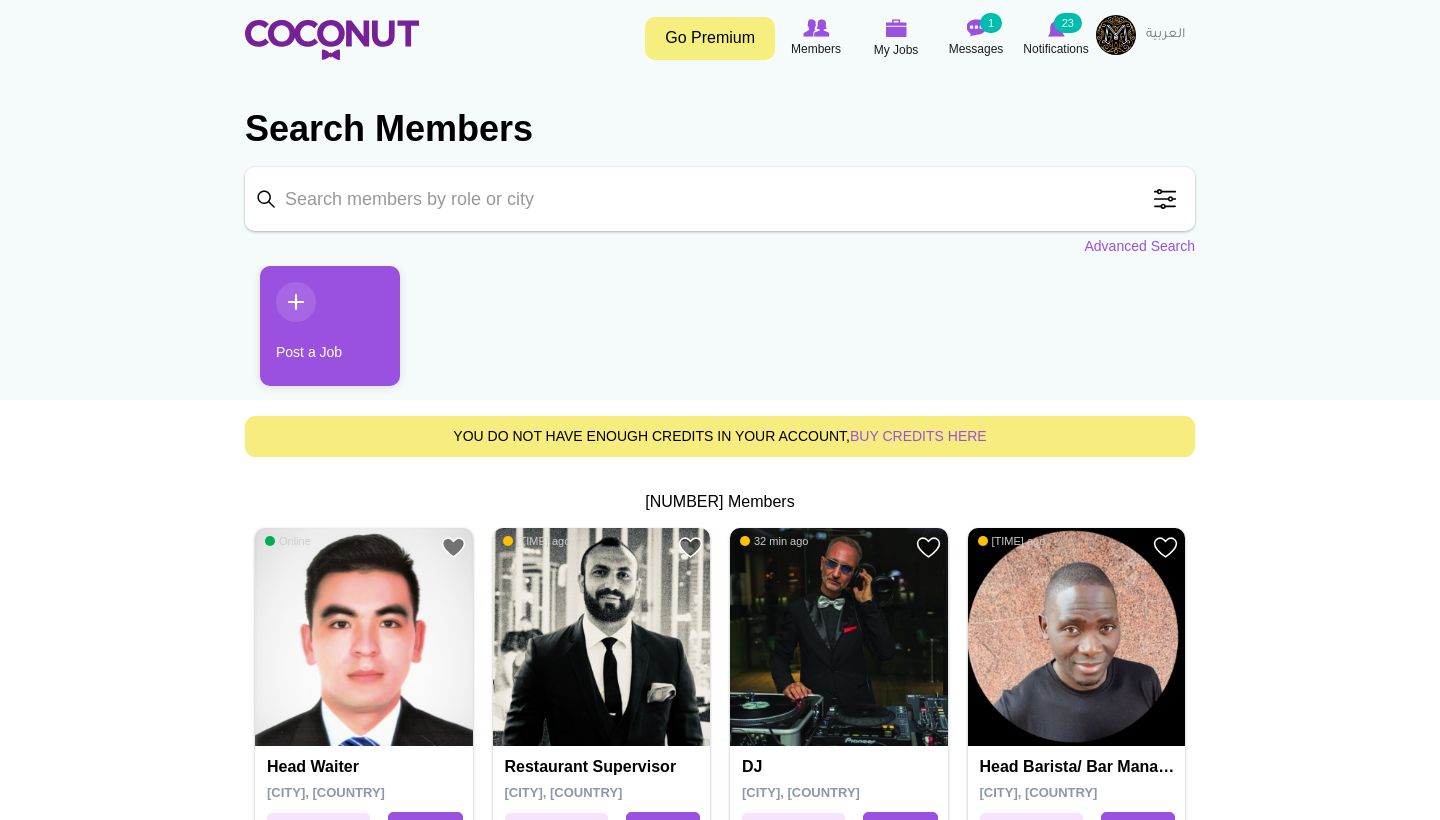 click on "Keyword" at bounding box center (720, 199) 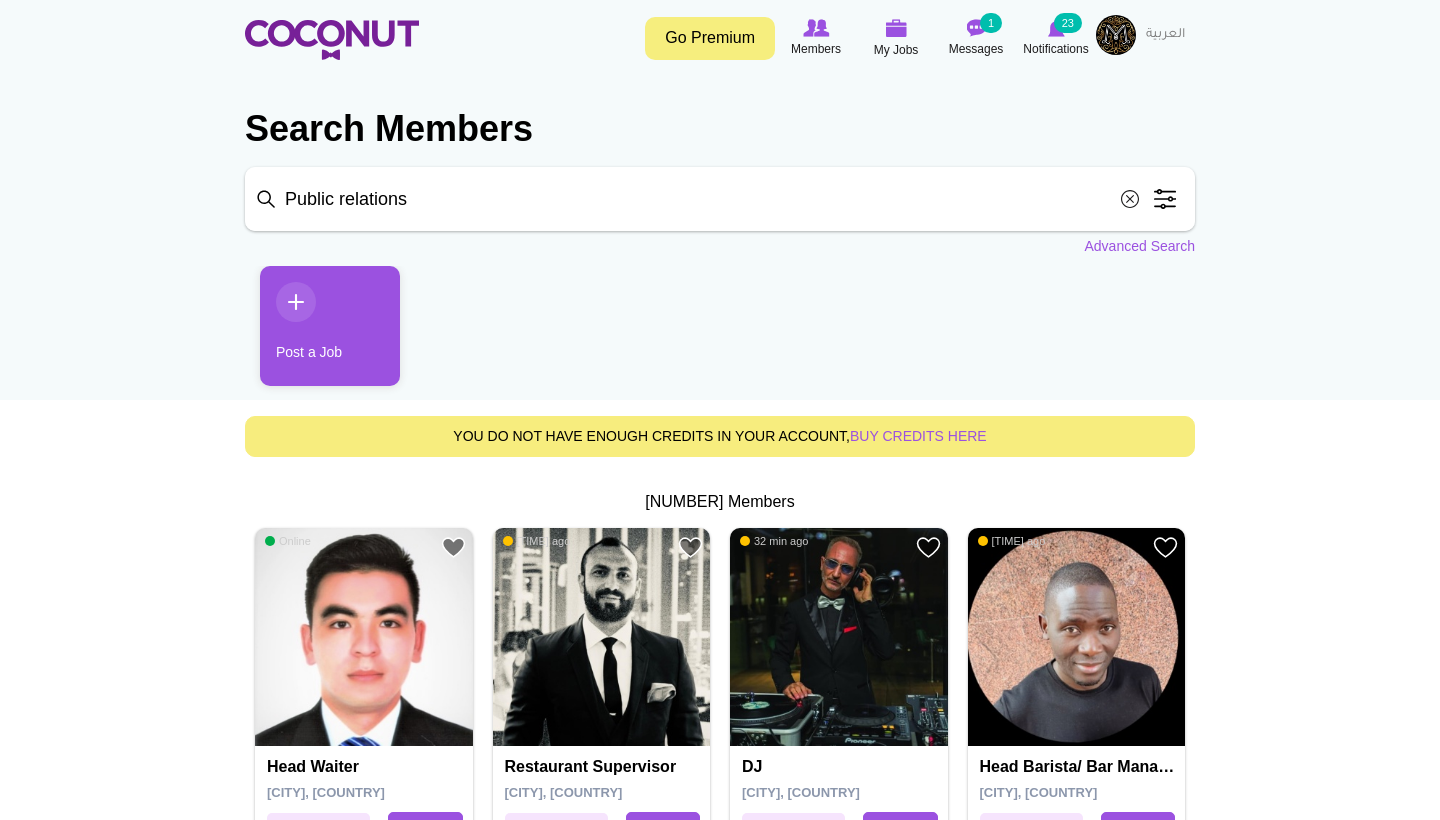 type on "Public relations" 